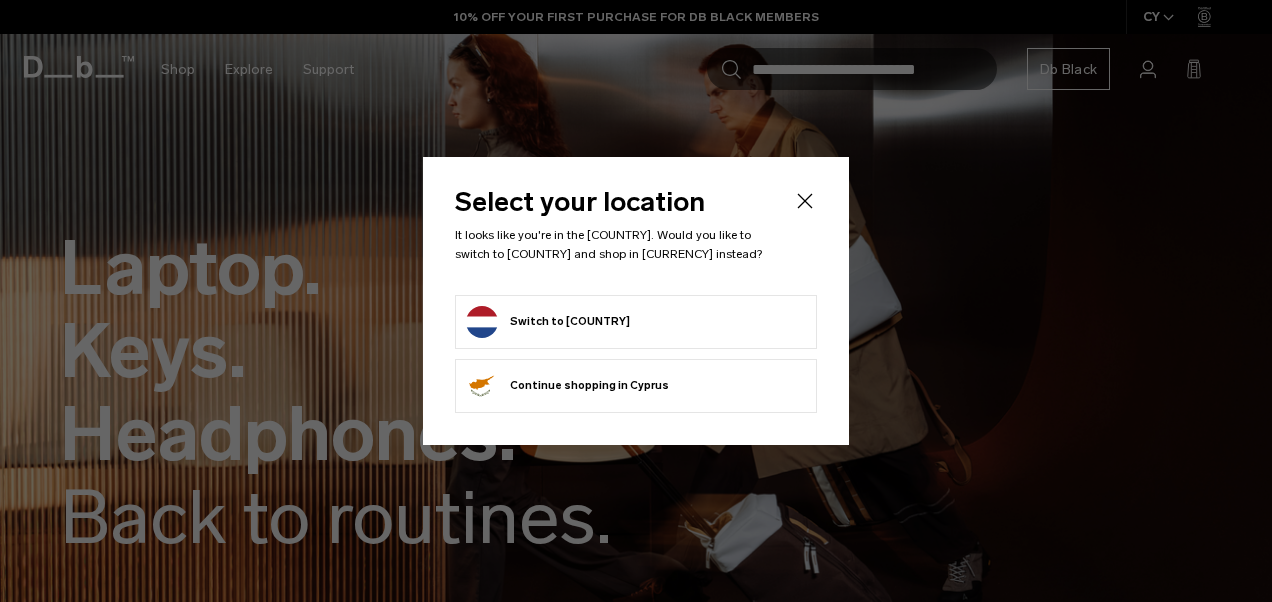 click 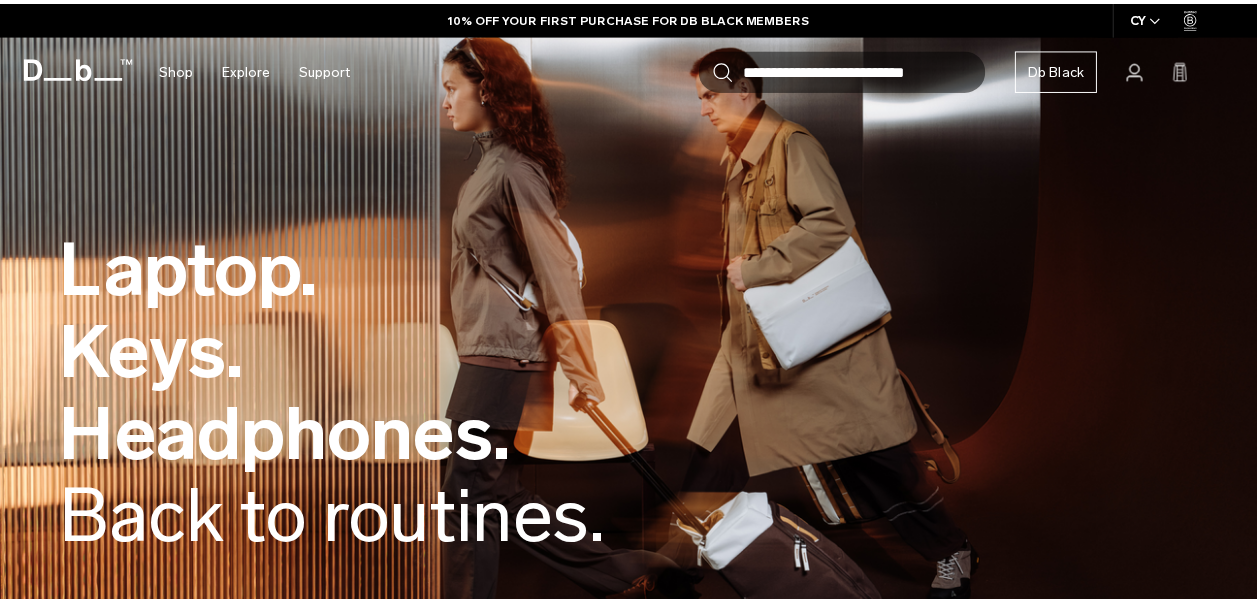 scroll, scrollTop: 0, scrollLeft: 0, axis: both 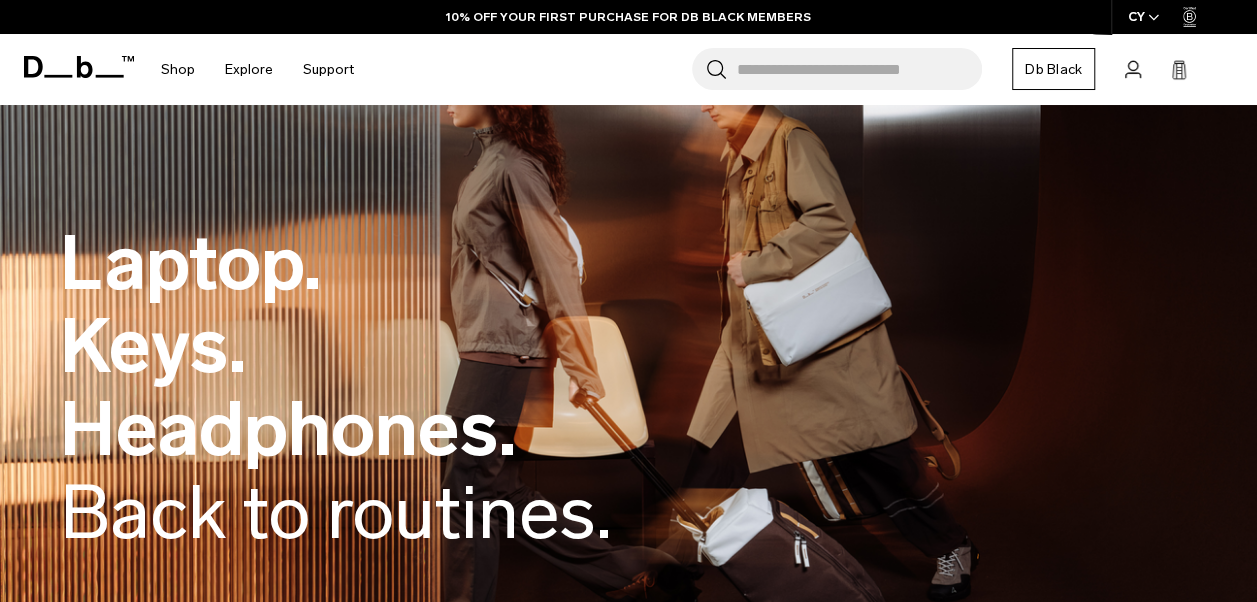click on "CY" at bounding box center (1144, 17) 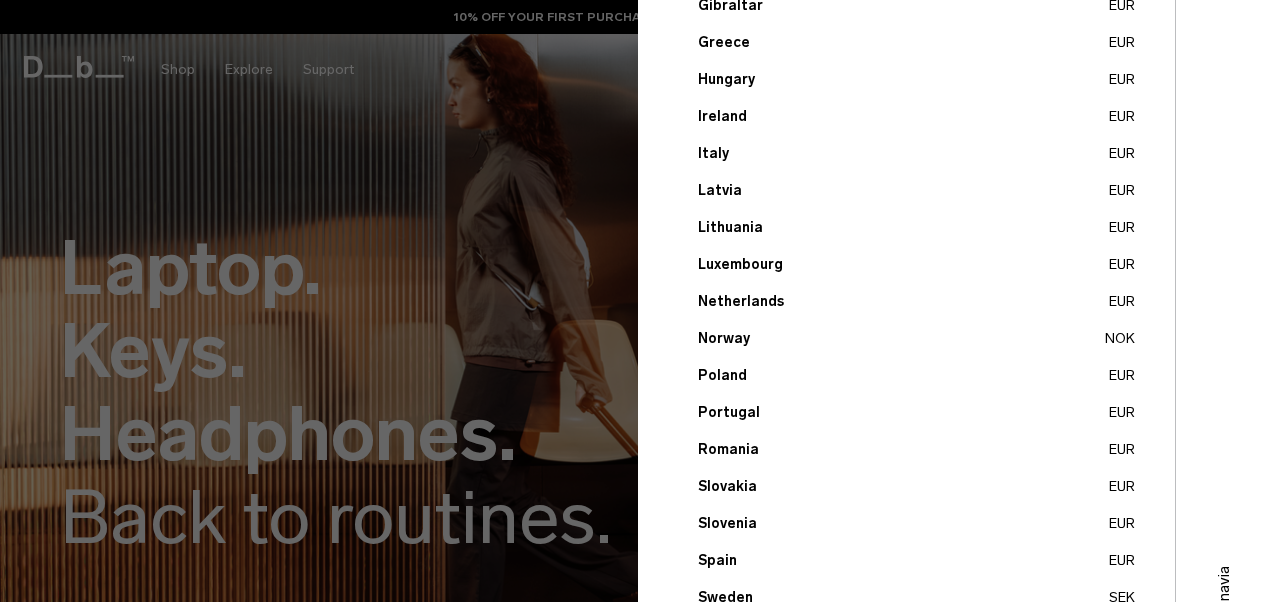 scroll, scrollTop: 800, scrollLeft: 0, axis: vertical 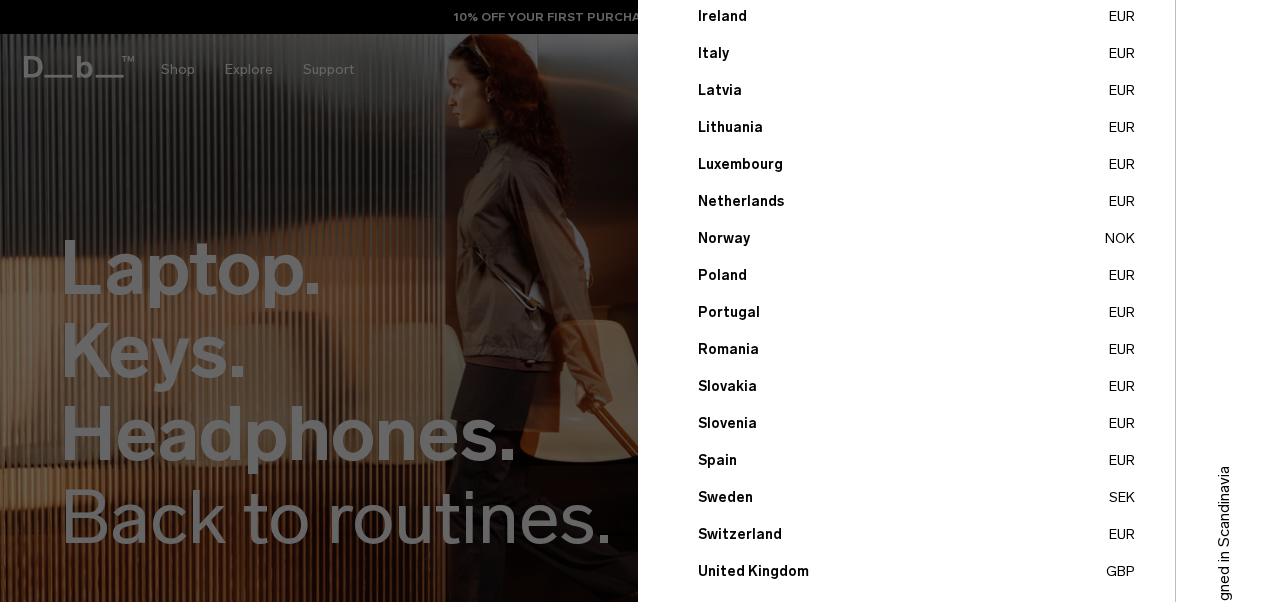 click on "Sweden
SEK" at bounding box center [916, 497] 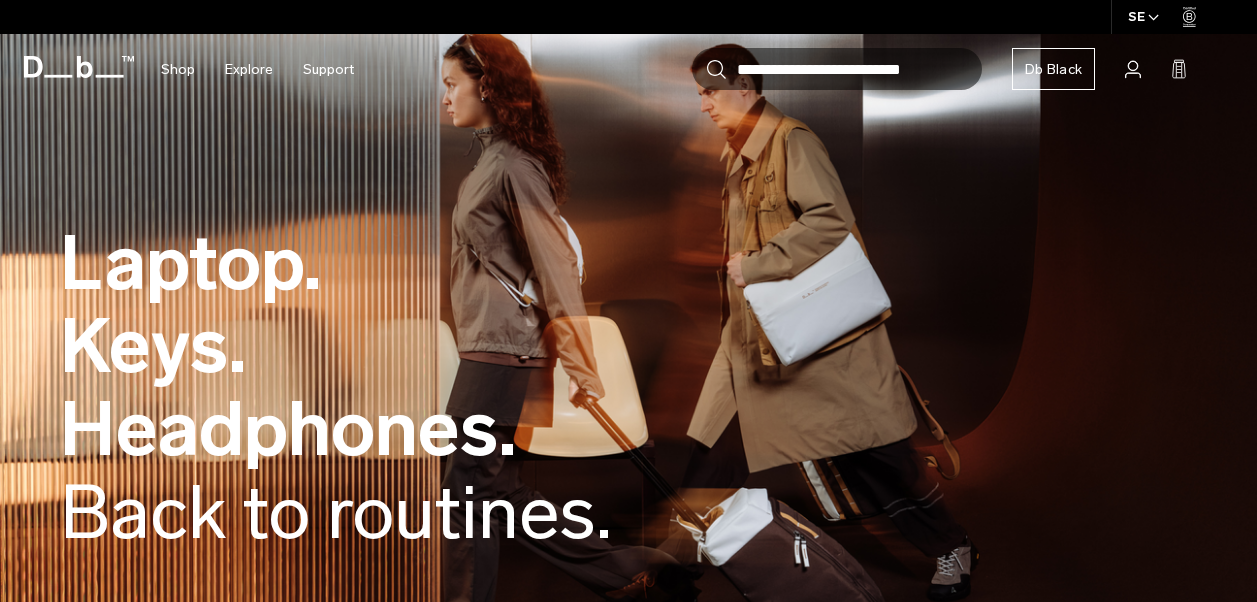 scroll, scrollTop: 0, scrollLeft: 0, axis: both 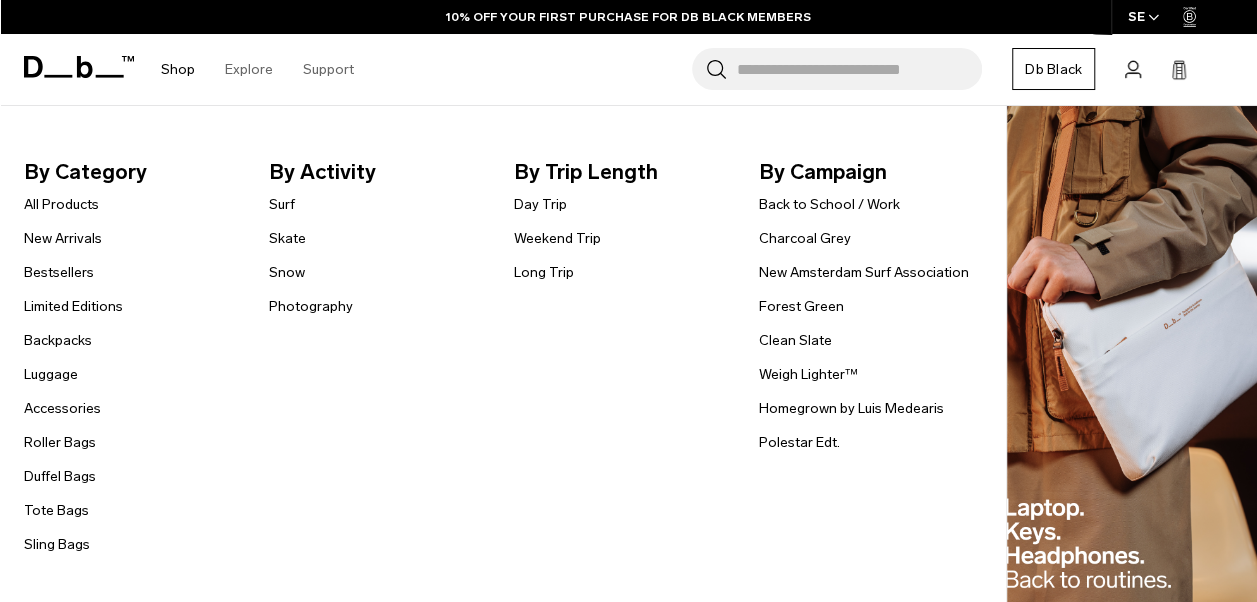 click on "Shop" at bounding box center [178, 69] 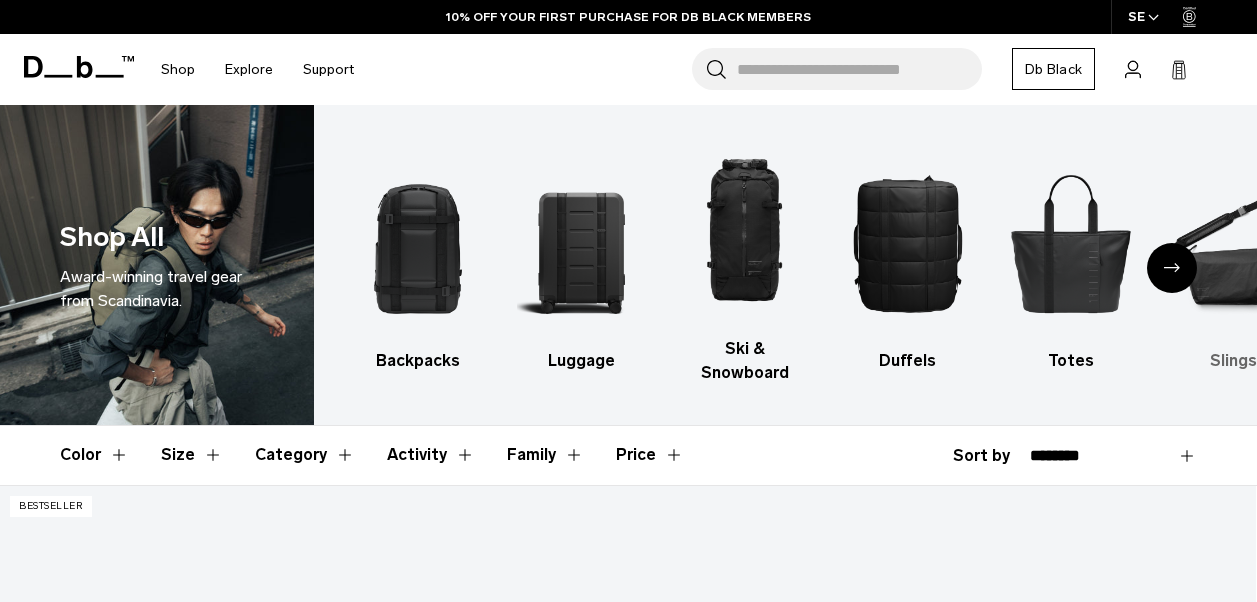 scroll, scrollTop: 0, scrollLeft: 0, axis: both 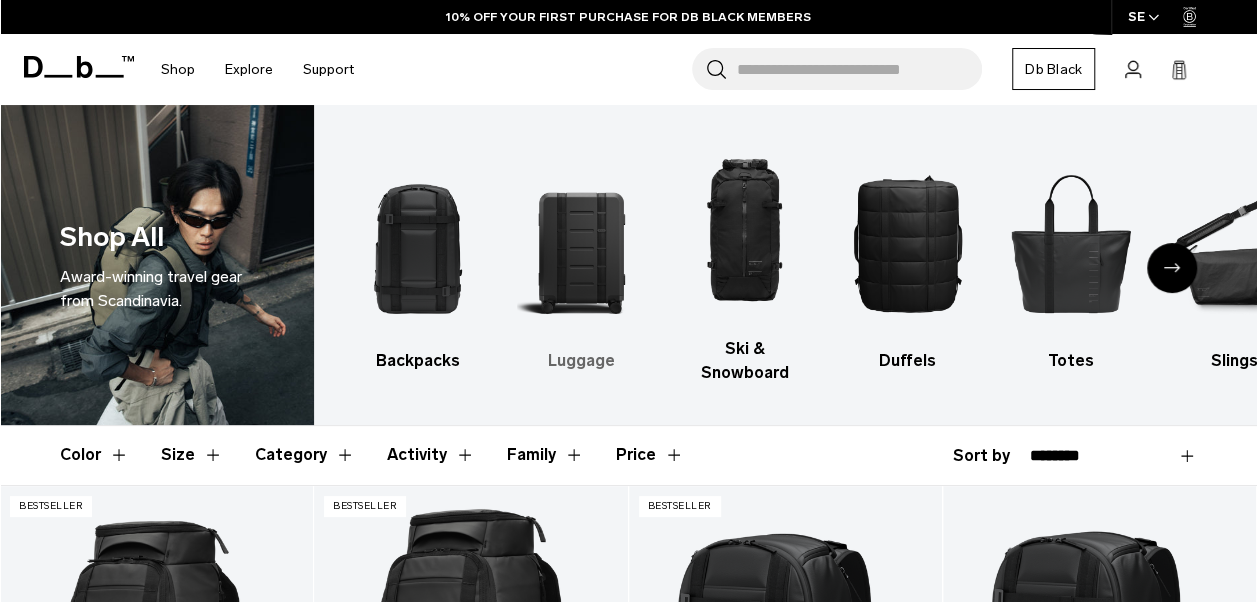 click at bounding box center [581, 243] 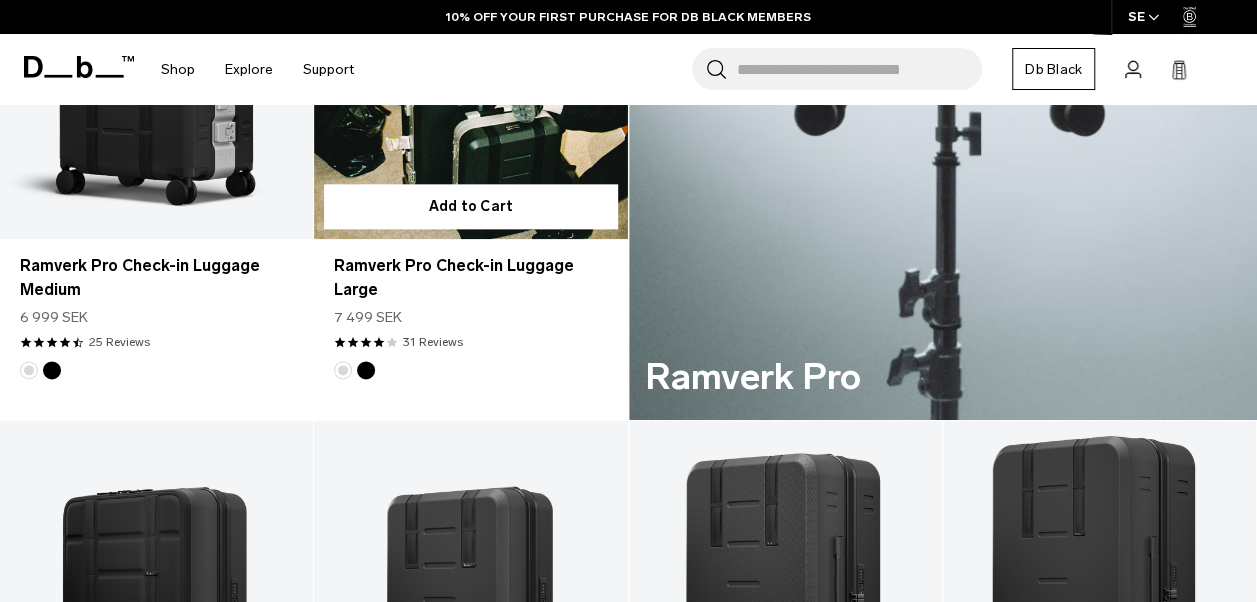 scroll, scrollTop: 1100, scrollLeft: 0, axis: vertical 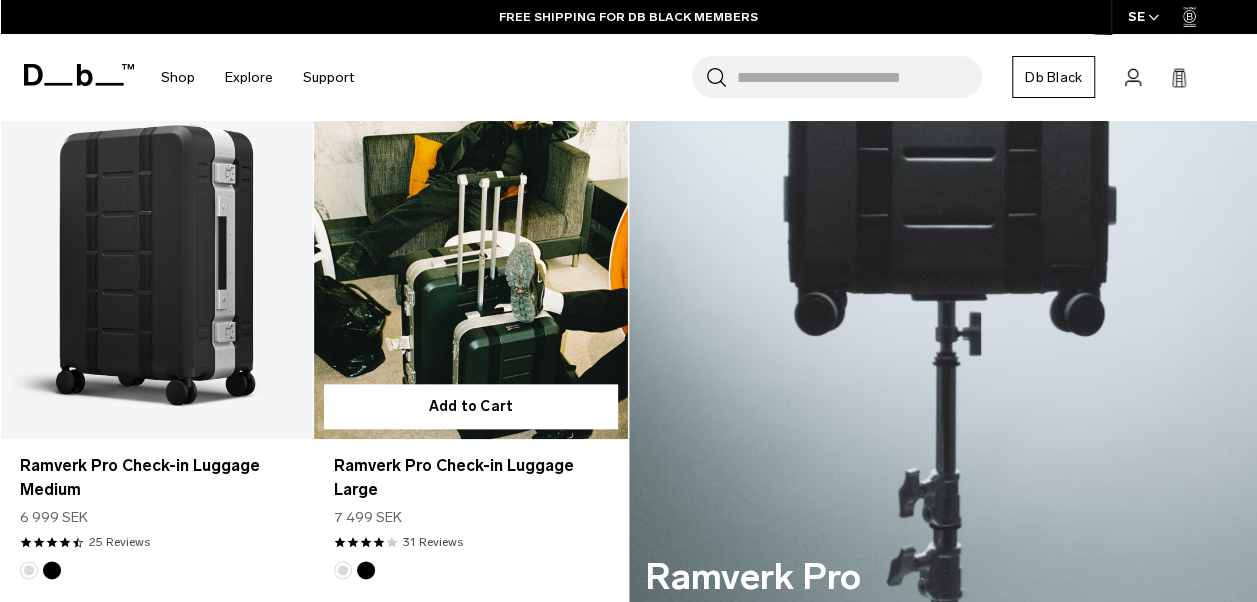 click at bounding box center (470, 265) 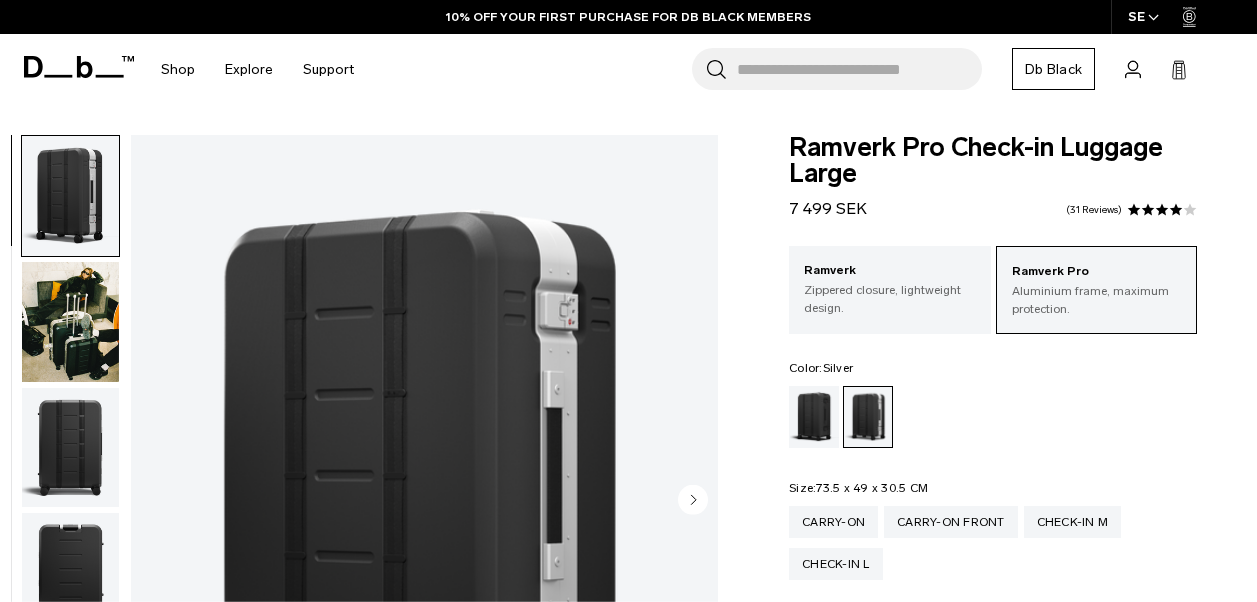 scroll, scrollTop: 0, scrollLeft: 0, axis: both 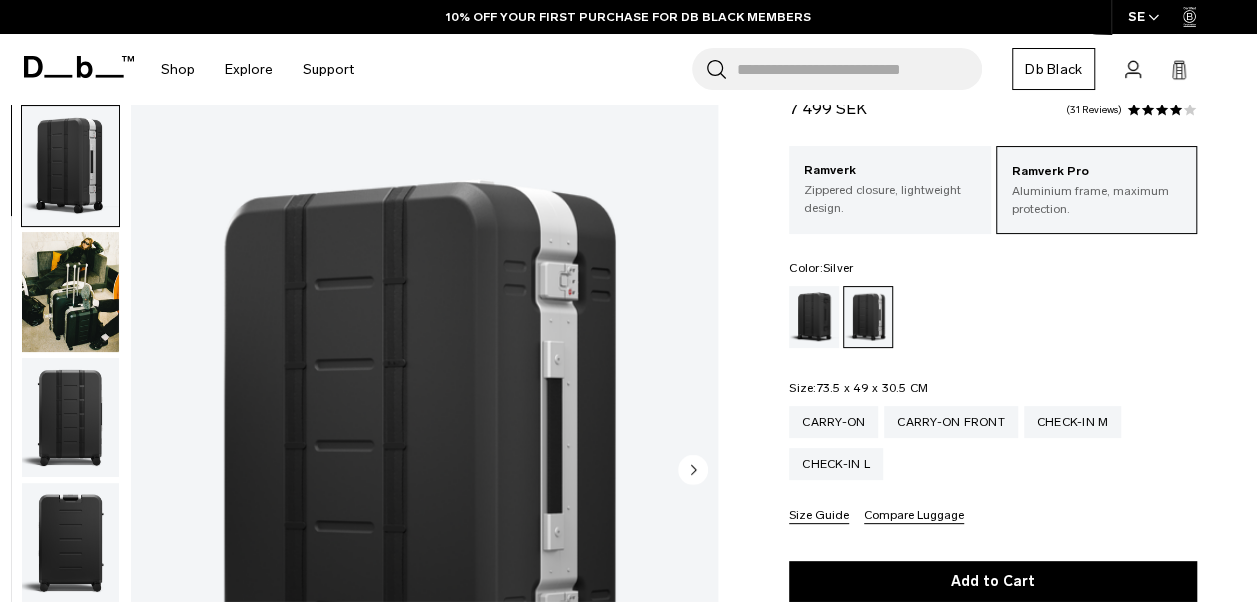 click 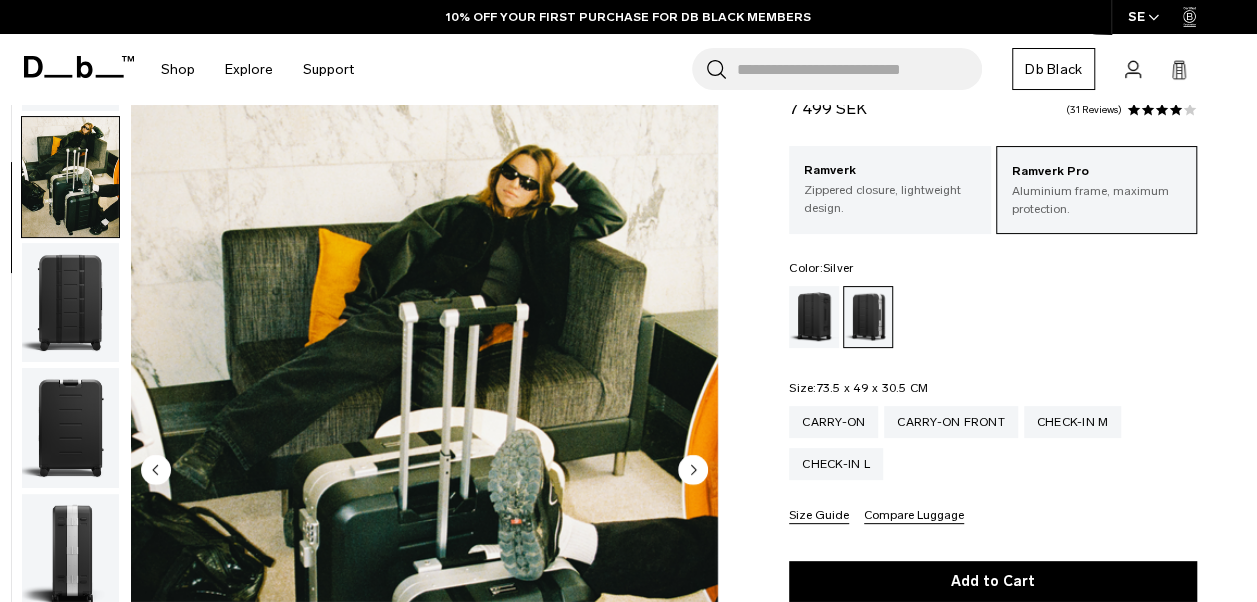 click 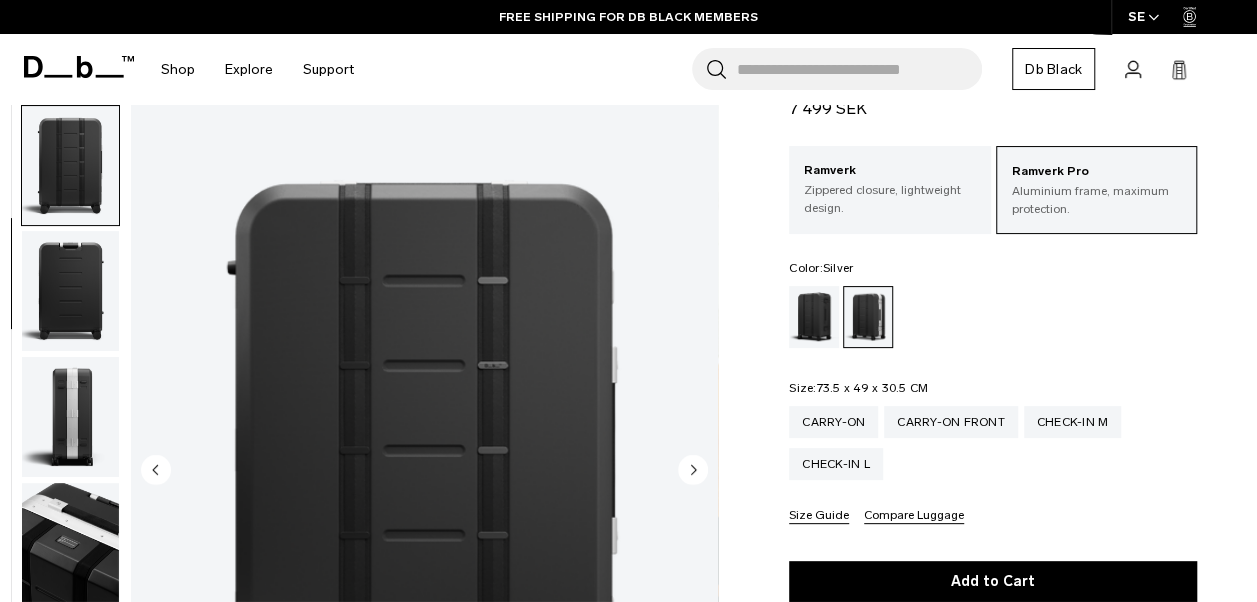 click 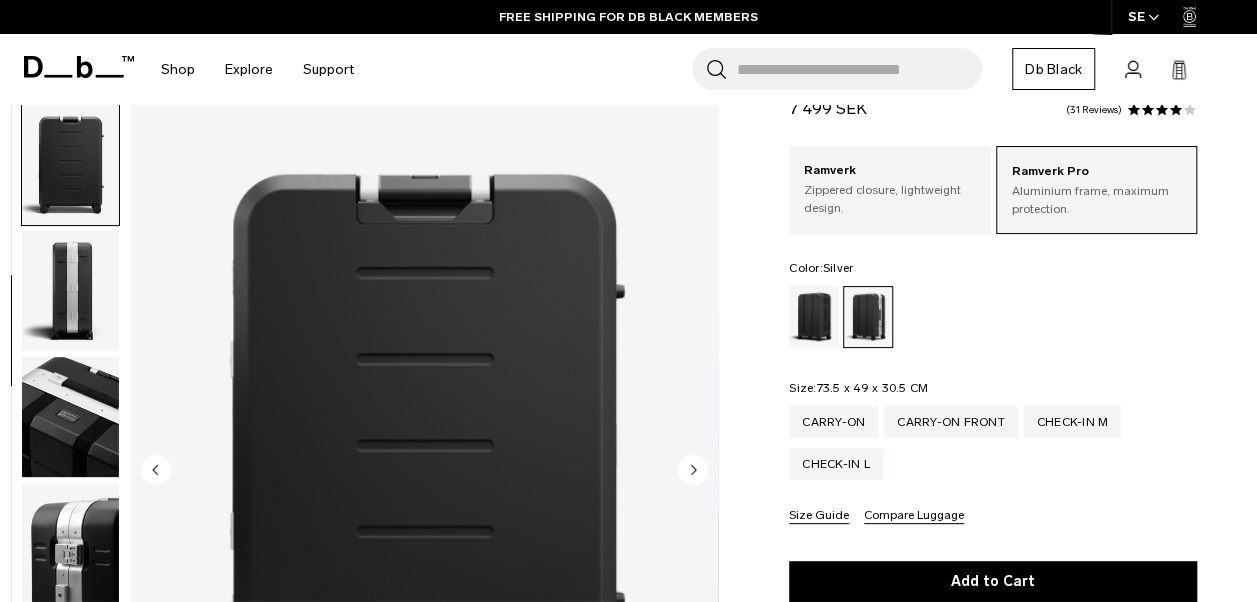 click 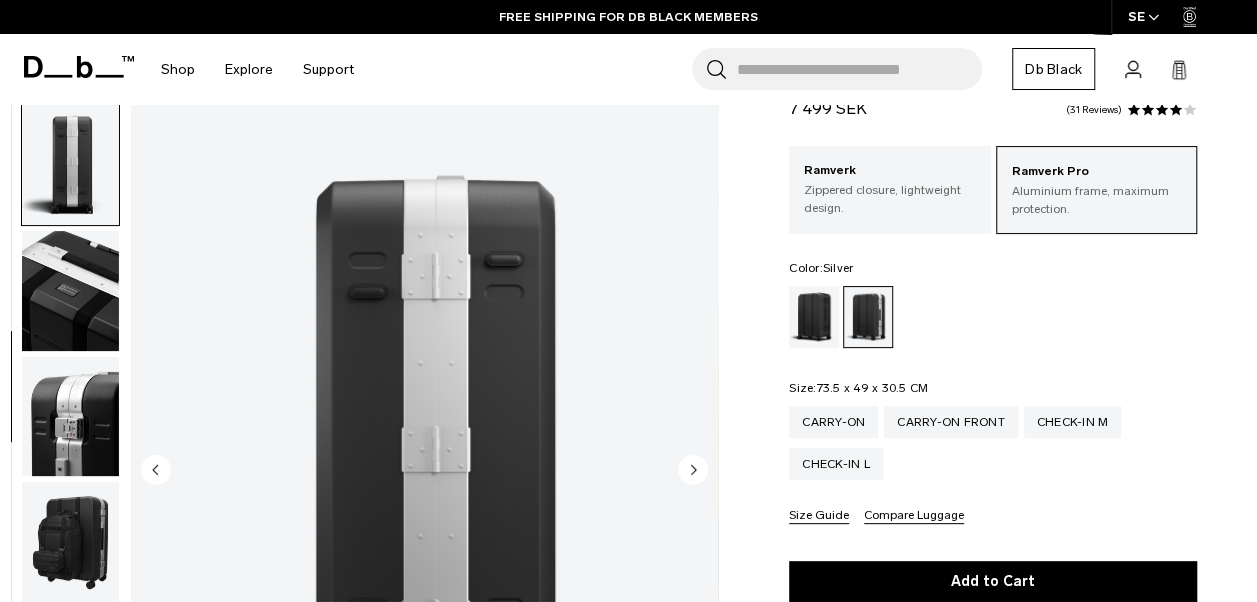 click 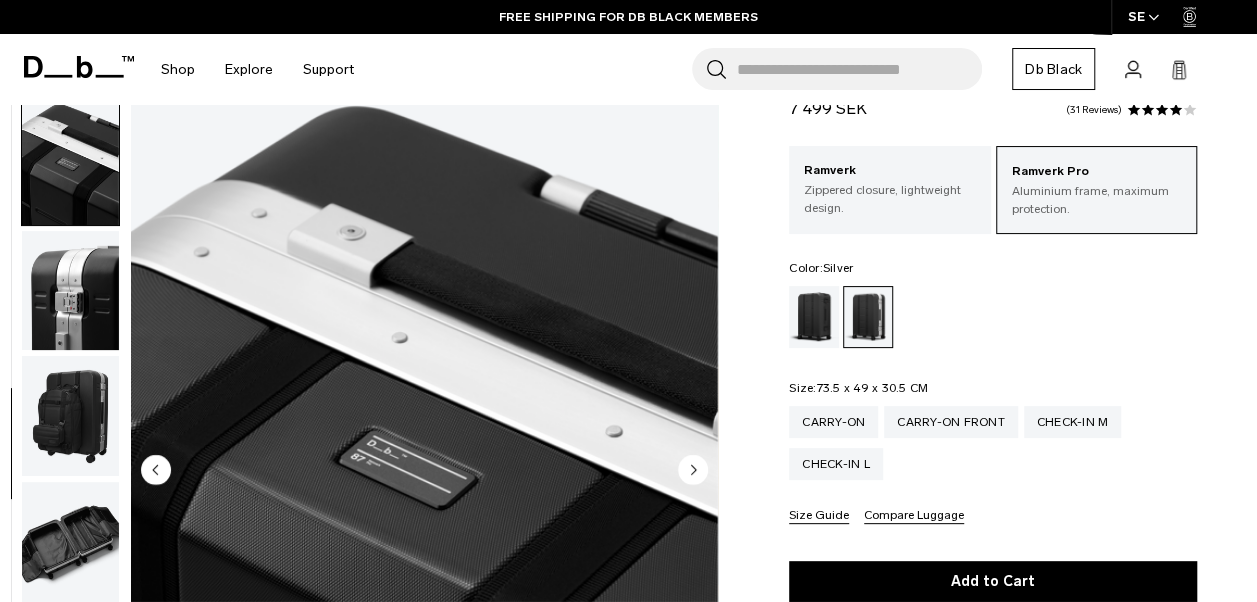 click 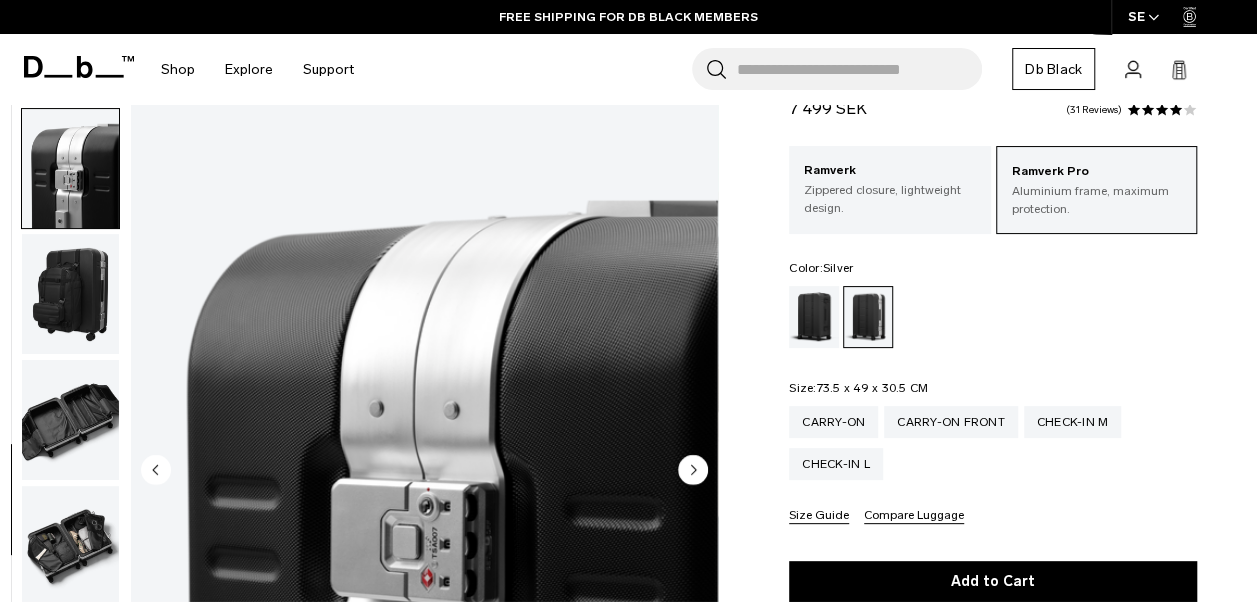 scroll, scrollTop: 756, scrollLeft: 0, axis: vertical 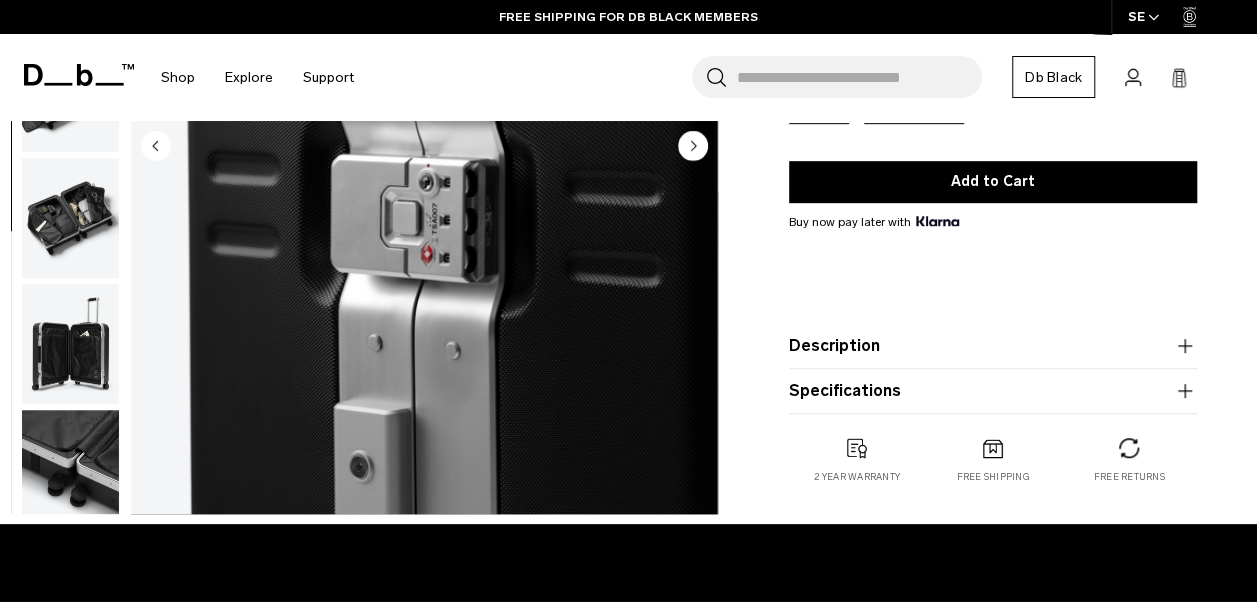 click at bounding box center [424, 147] 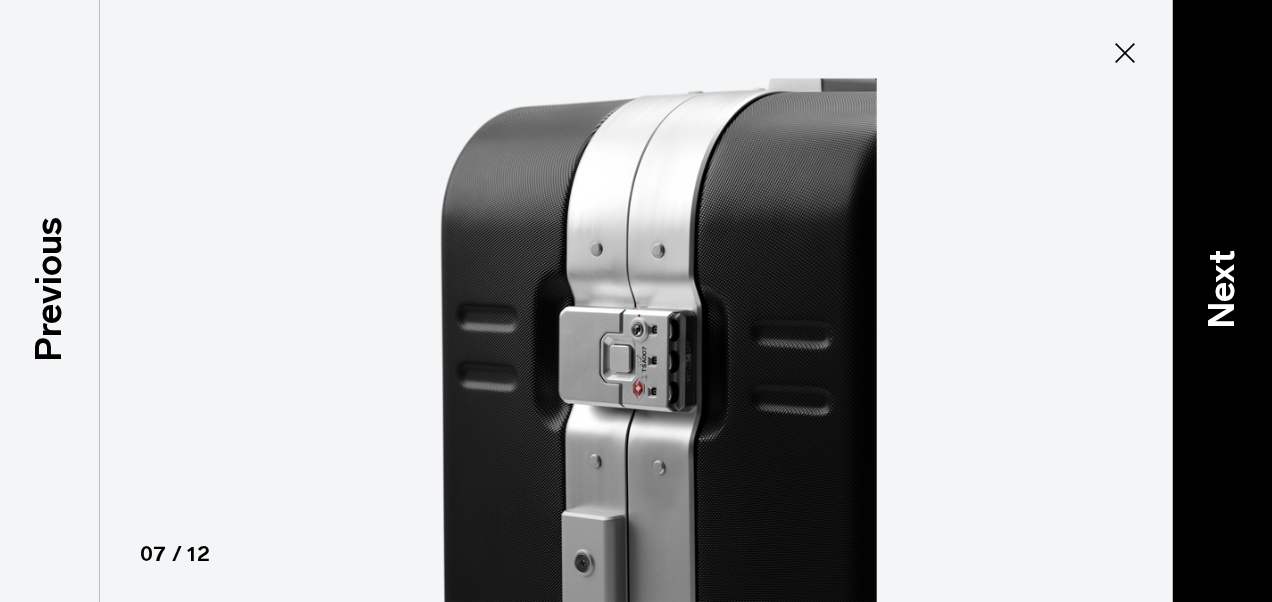 click on "Next" at bounding box center [1222, 301] 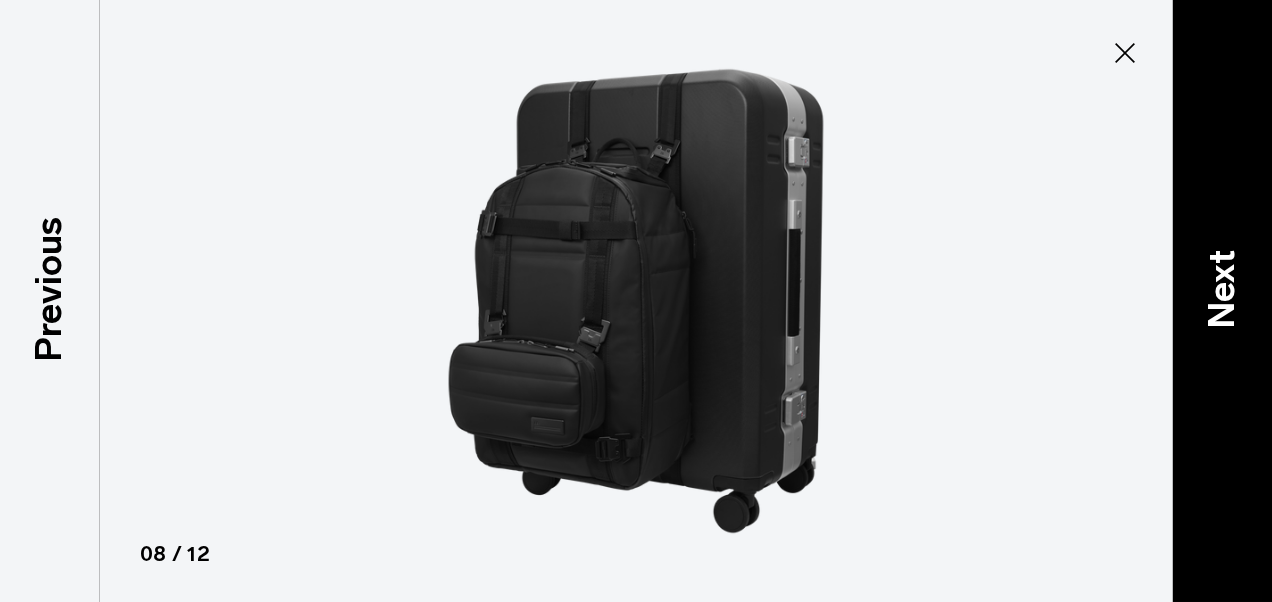 click on "Next" at bounding box center (1222, 301) 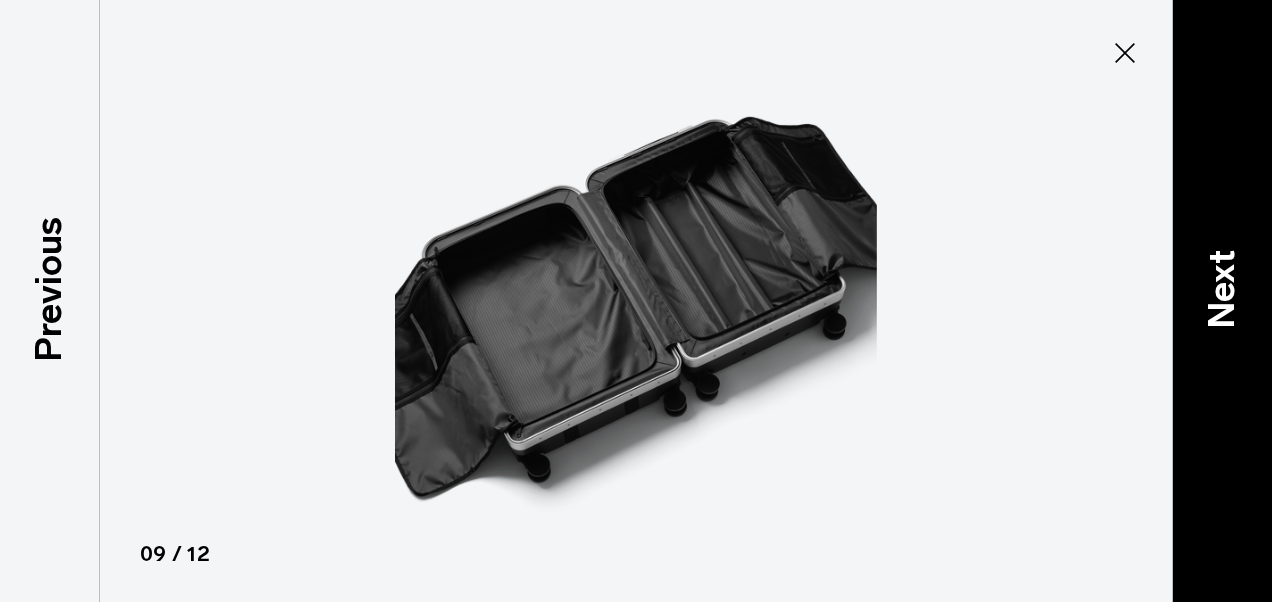 click on "Next" at bounding box center [1222, 301] 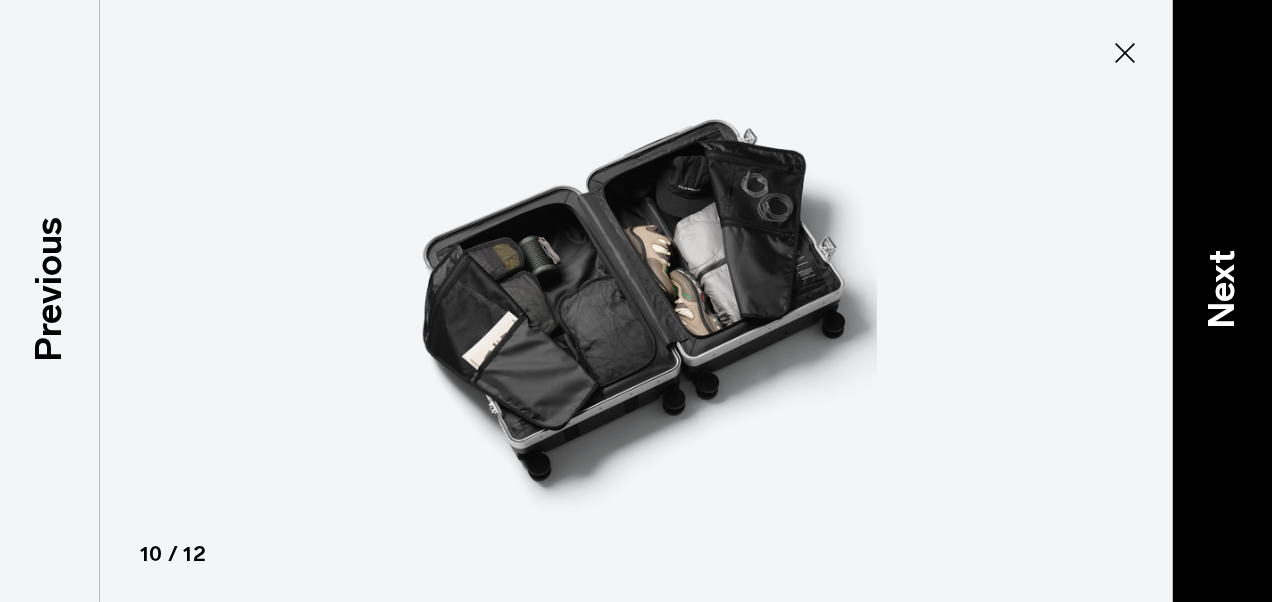 click on "Next" at bounding box center (1222, 301) 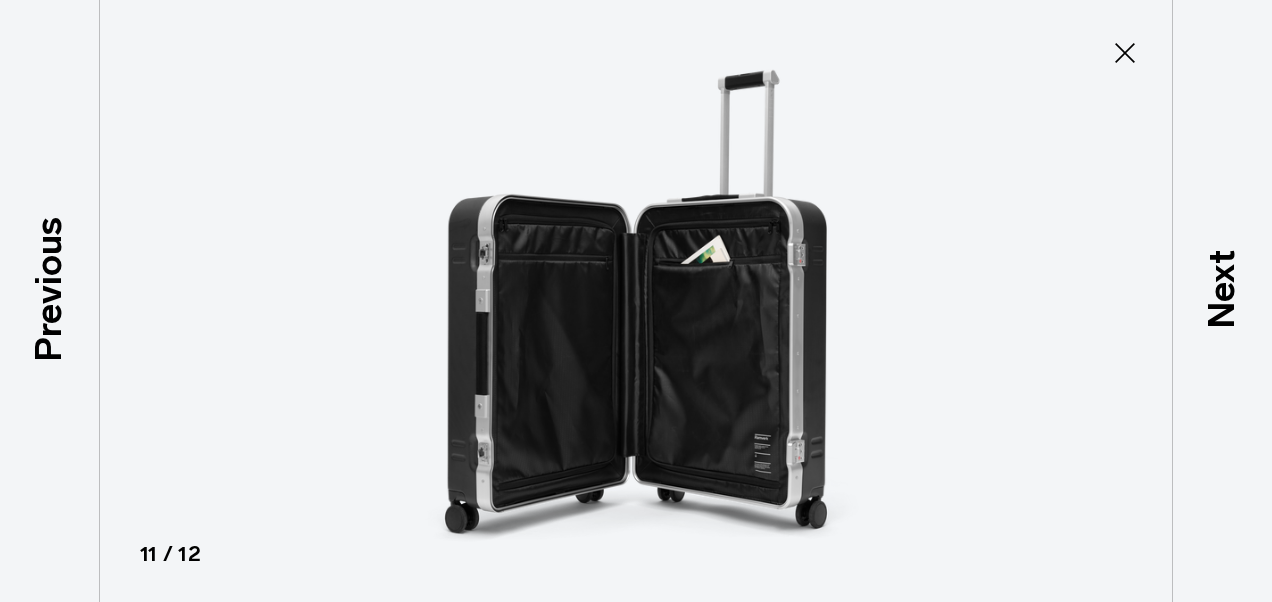 click on "Next" at bounding box center (1222, 301) 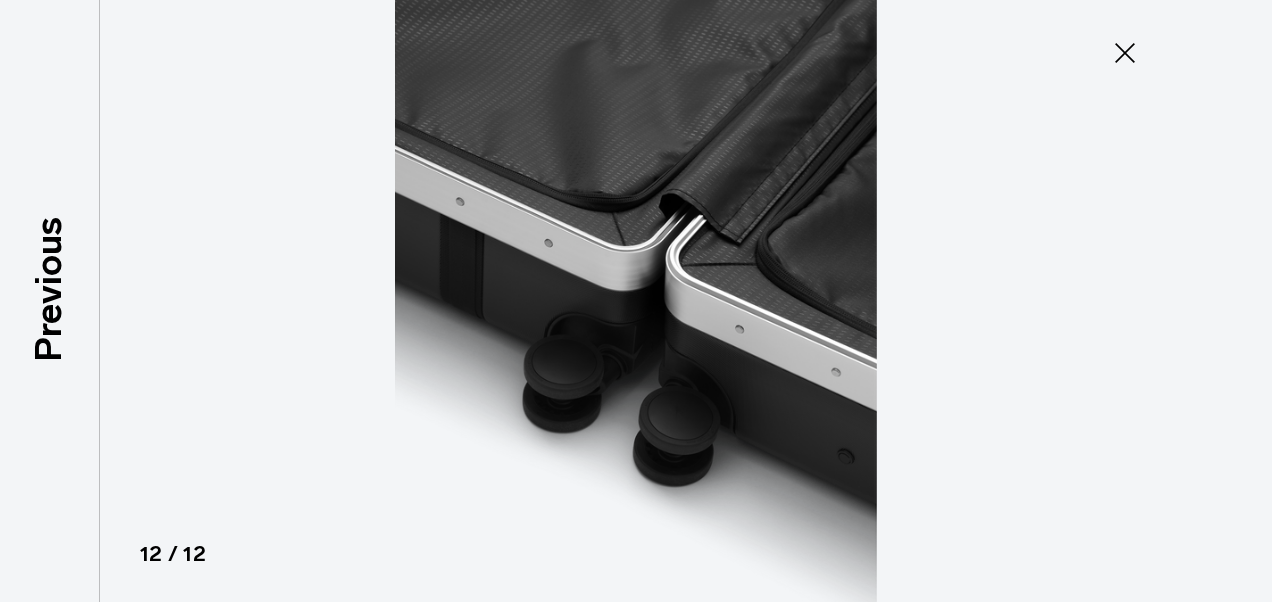 click 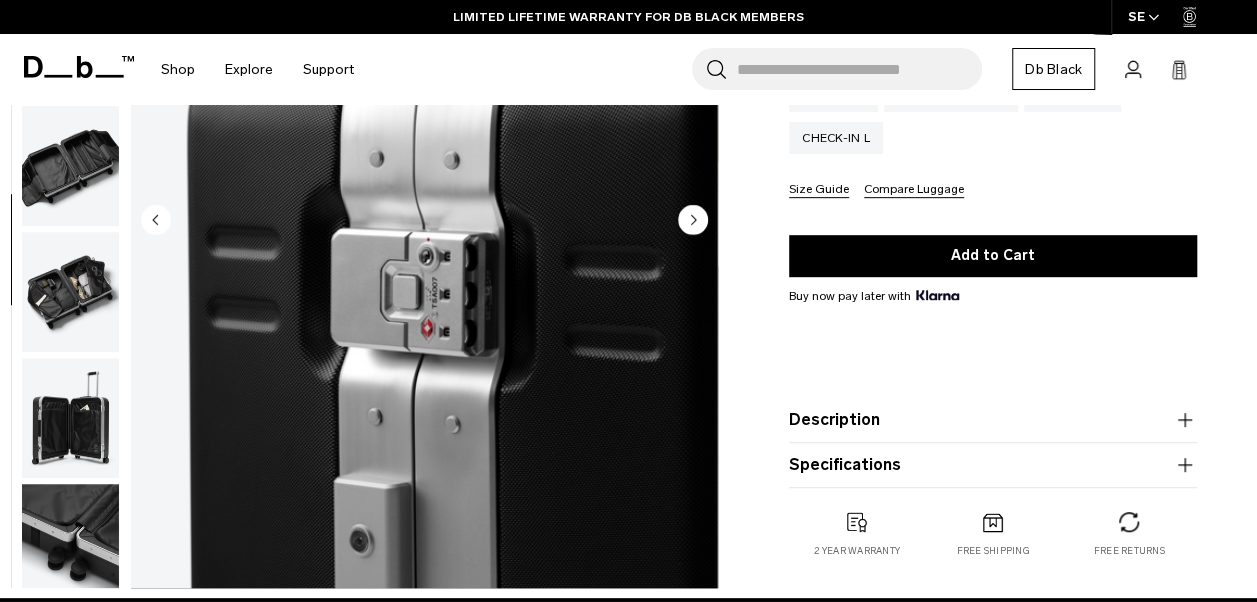 scroll, scrollTop: 300, scrollLeft: 0, axis: vertical 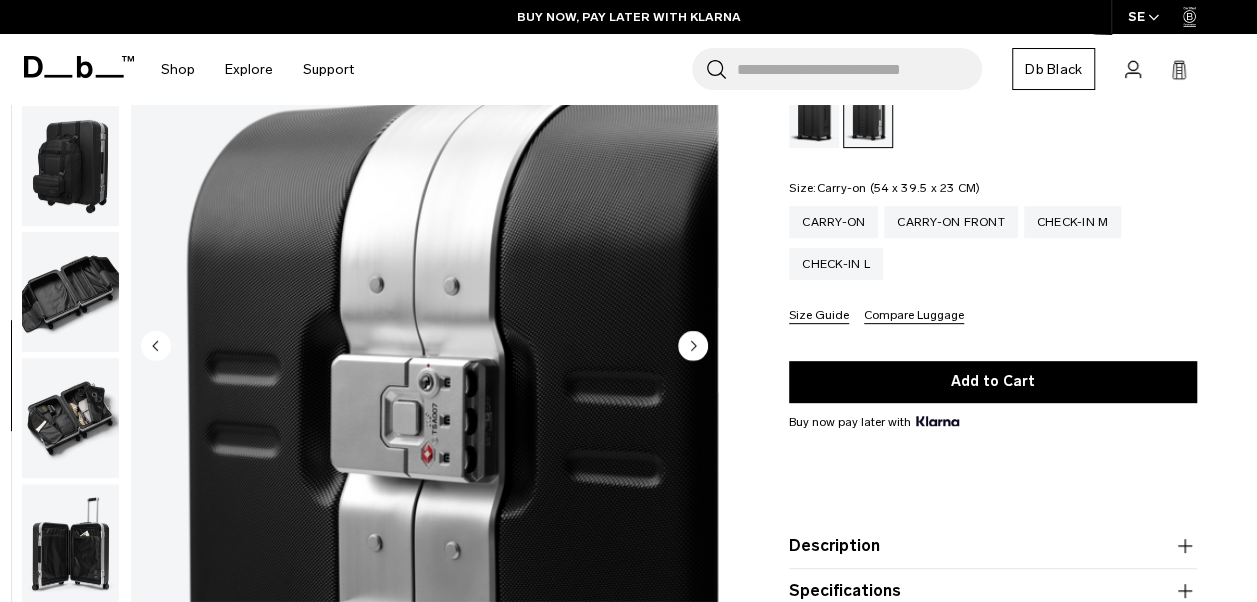 drag, startPoint x: 838, startPoint y: 213, endPoint x: 688, endPoint y: 293, distance: 170 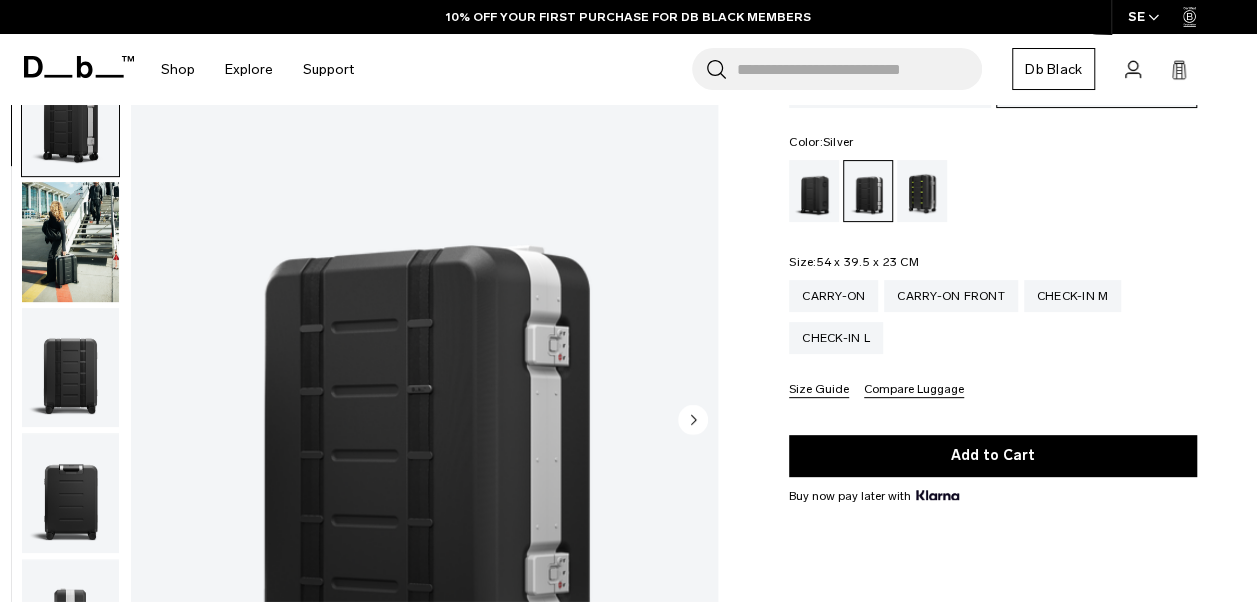 scroll, scrollTop: 200, scrollLeft: 0, axis: vertical 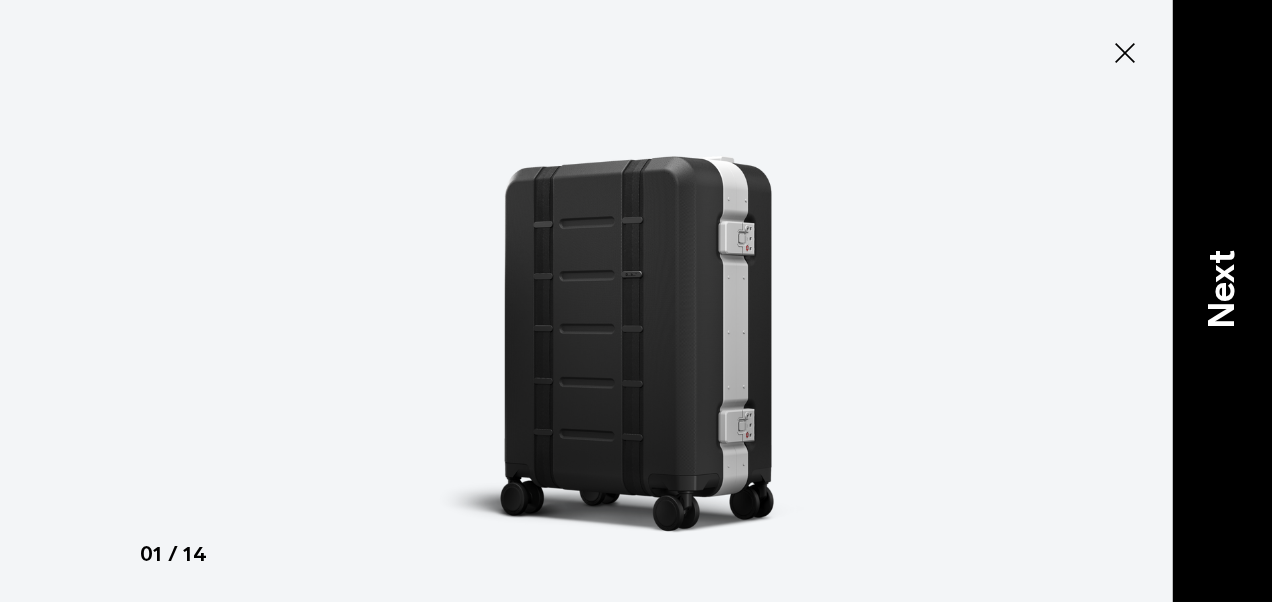 click on "Next" at bounding box center (1222, 288) 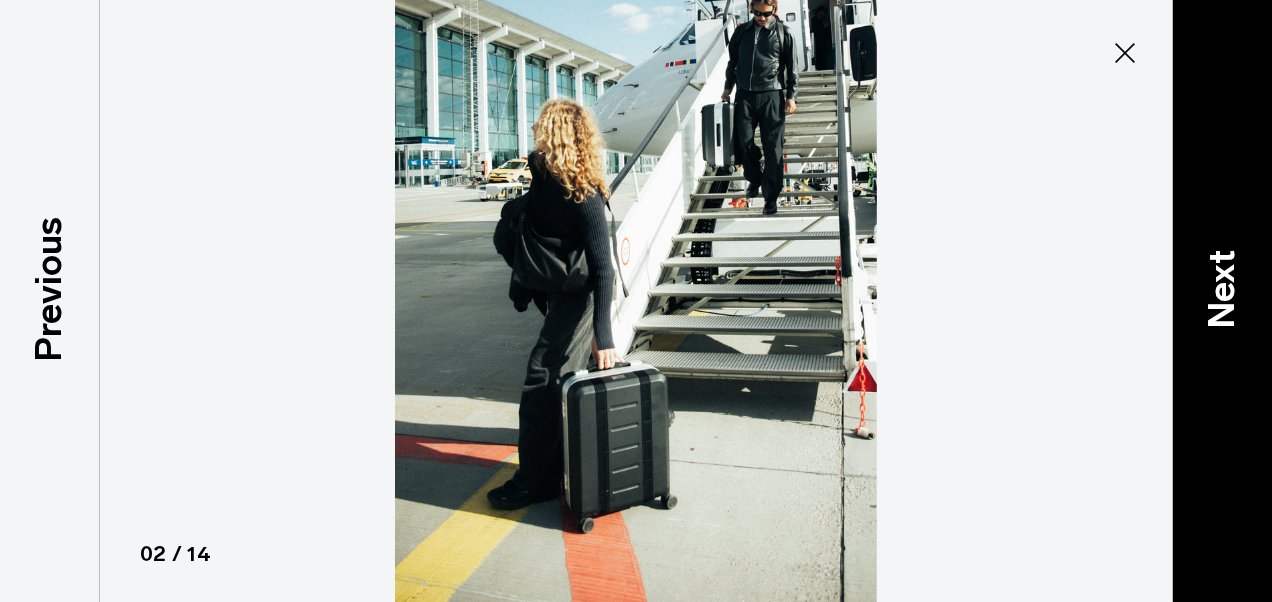 click on "Next" at bounding box center (1222, 288) 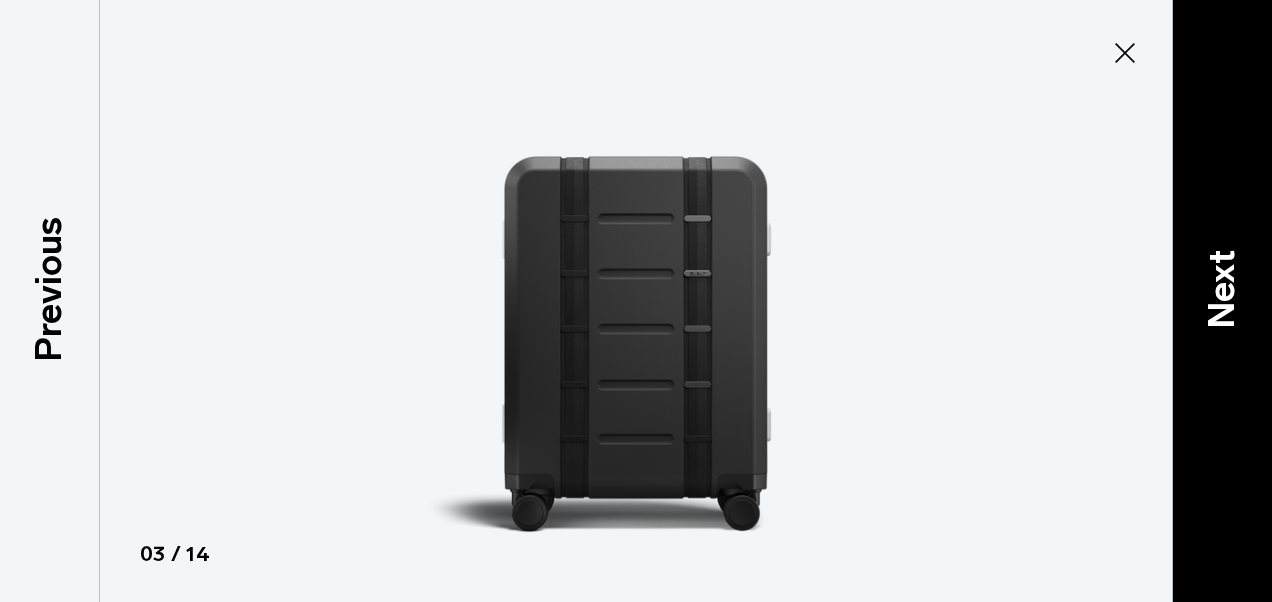 click on "Next" at bounding box center (1222, 288) 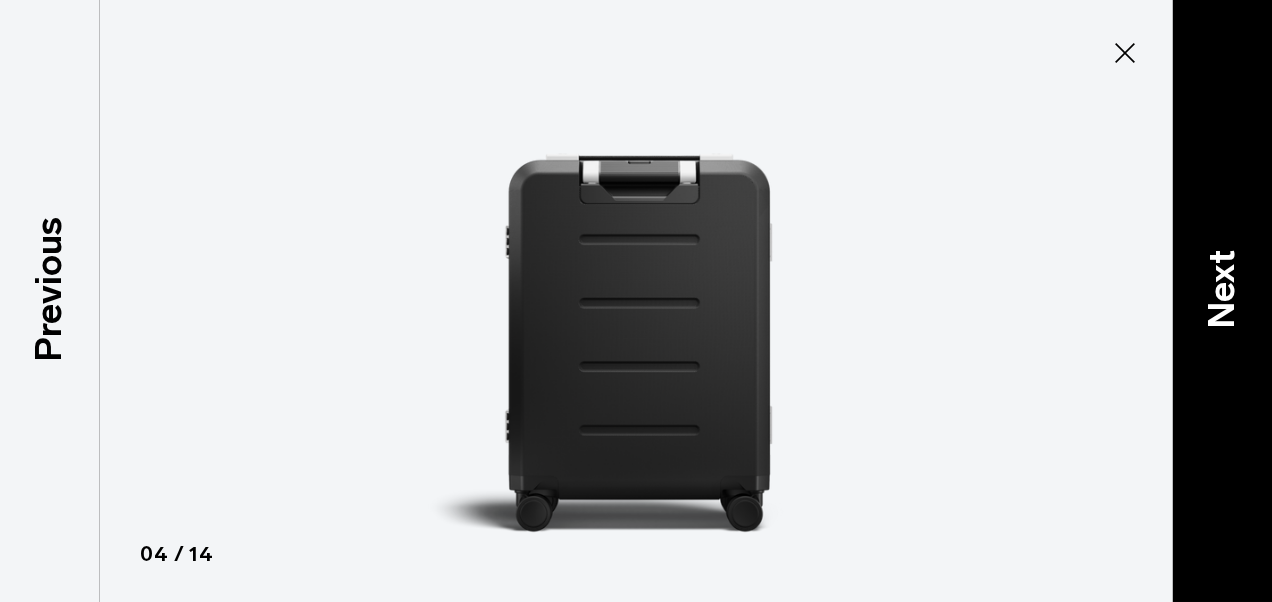 click on "Next" at bounding box center [1222, 288] 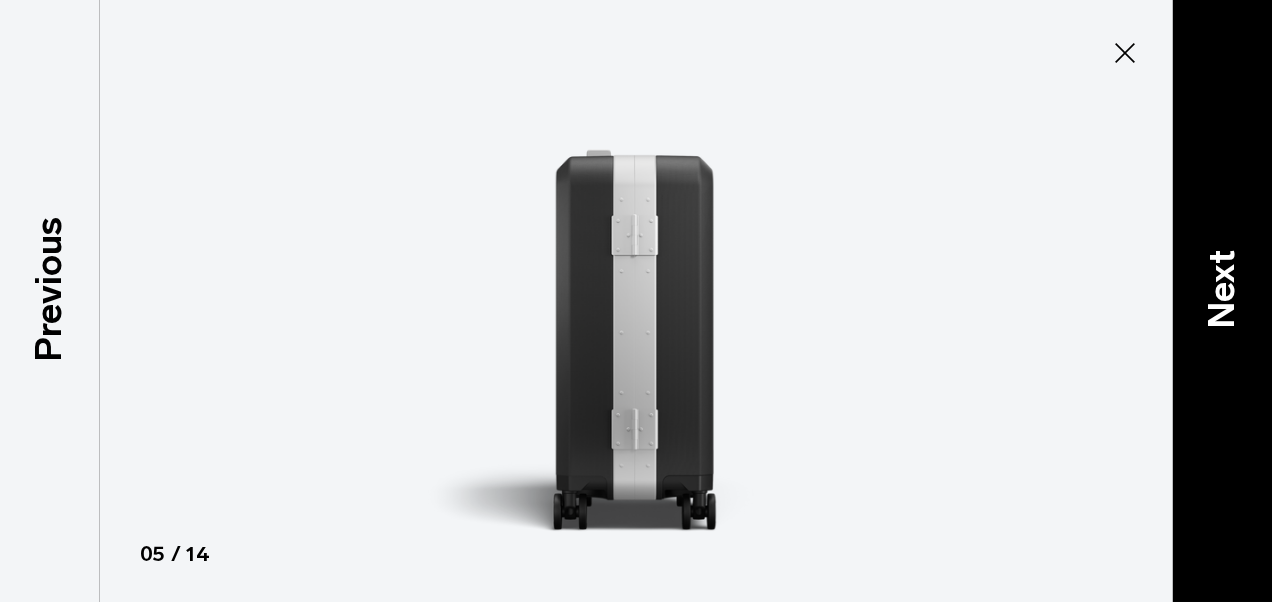 click on "Next" at bounding box center [1222, 288] 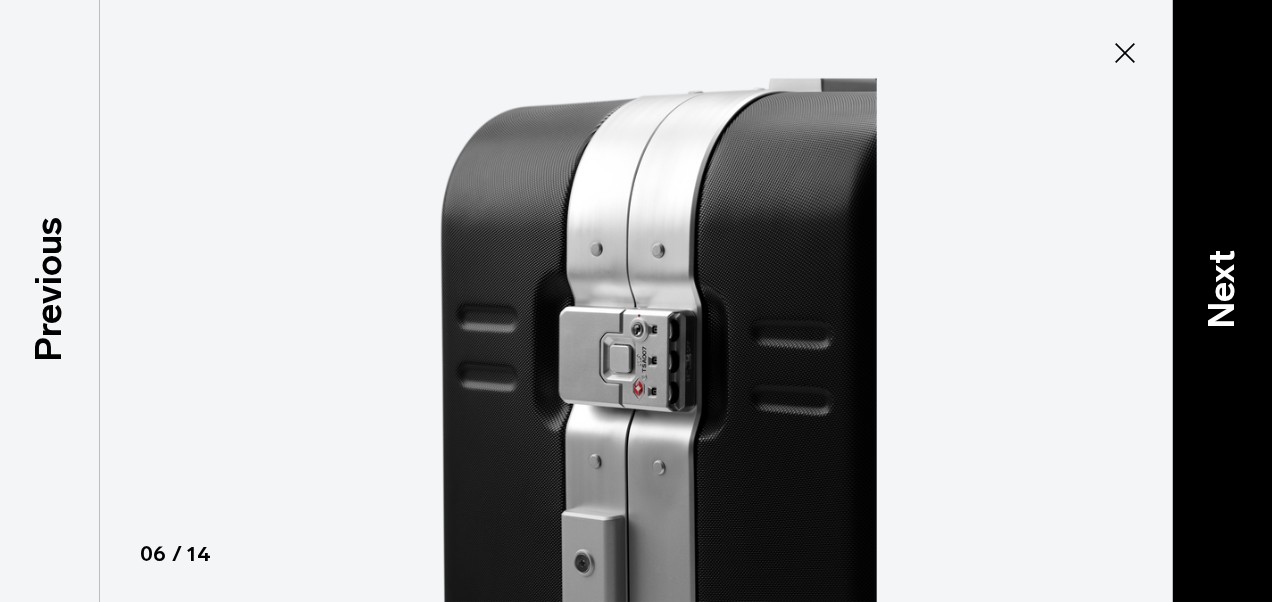 click on "Next" at bounding box center (1222, 288) 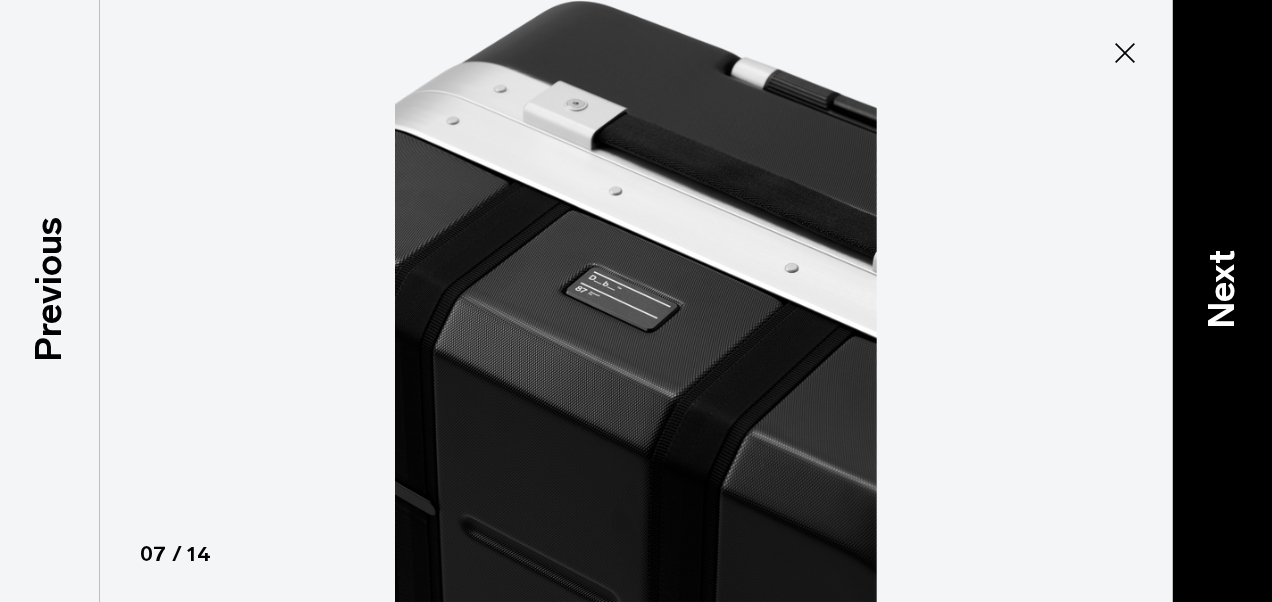 click on "Next" at bounding box center (1222, 288) 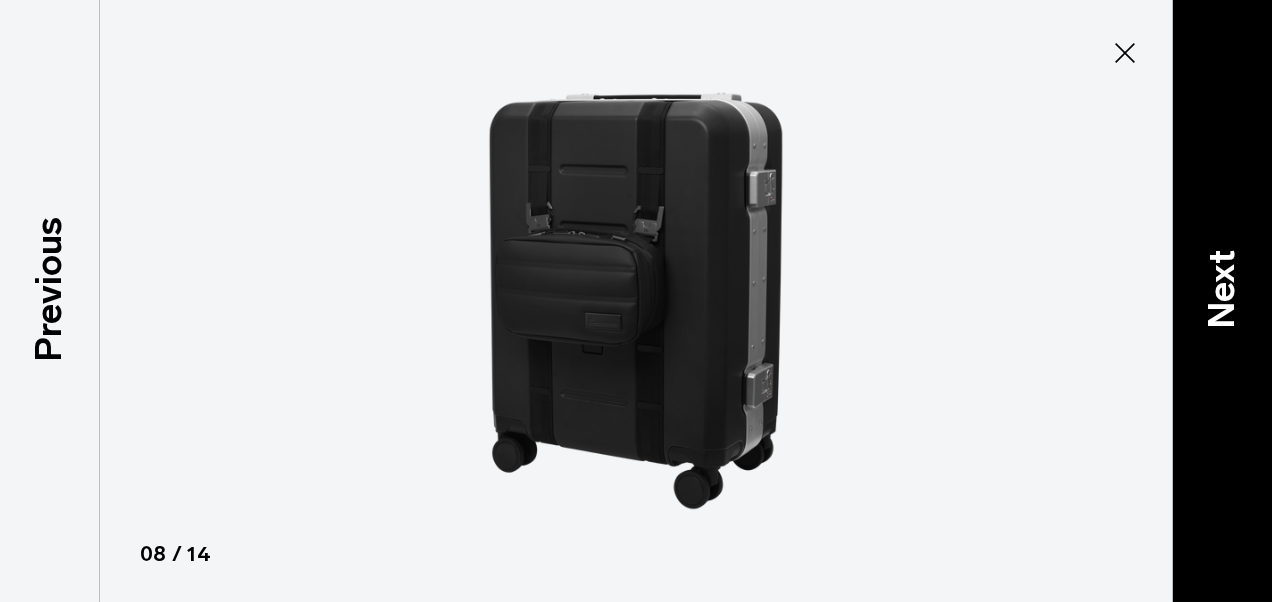 click on "Next" at bounding box center (1222, 288) 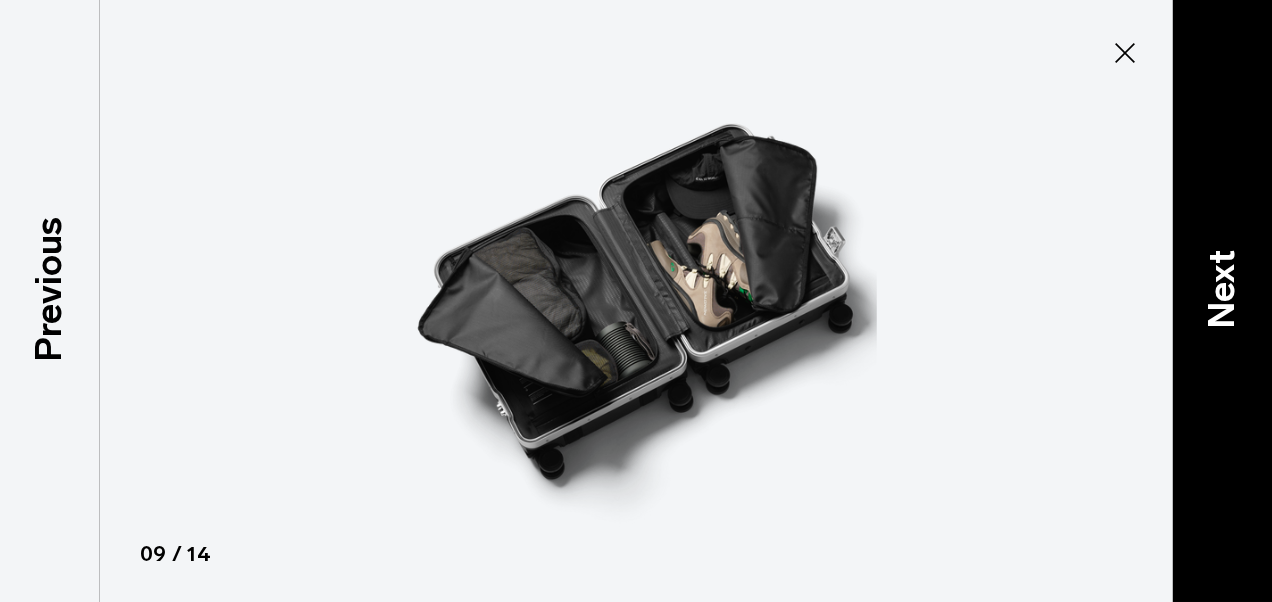 click on "Next" at bounding box center (1222, 288) 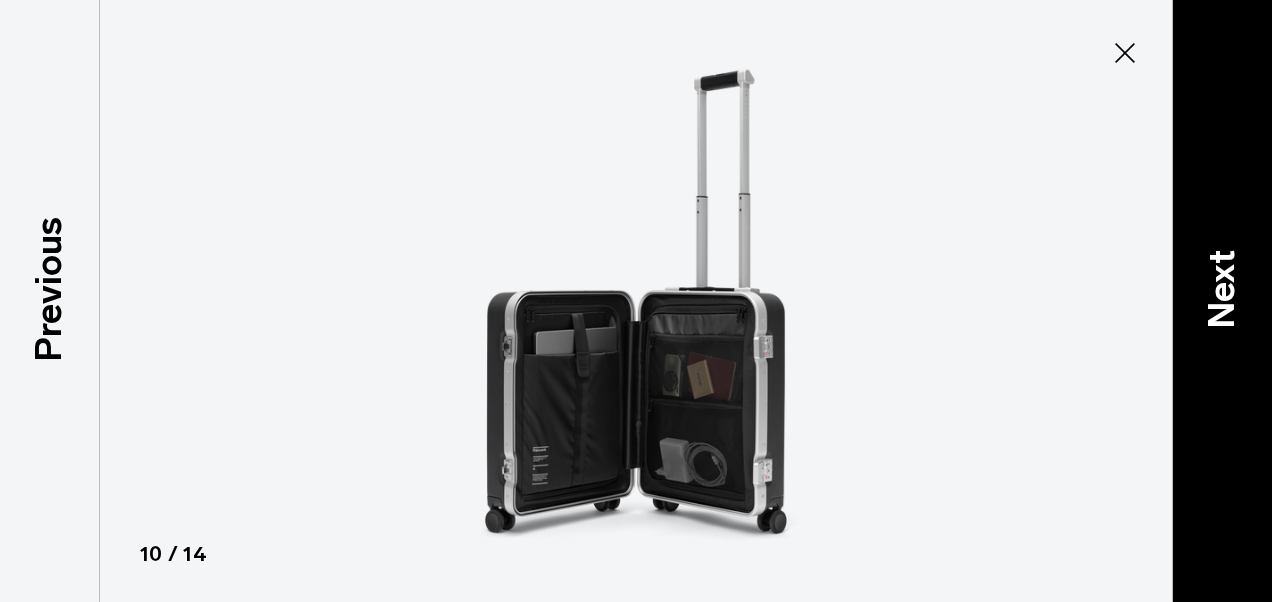 click on "Next" at bounding box center (1222, 301) 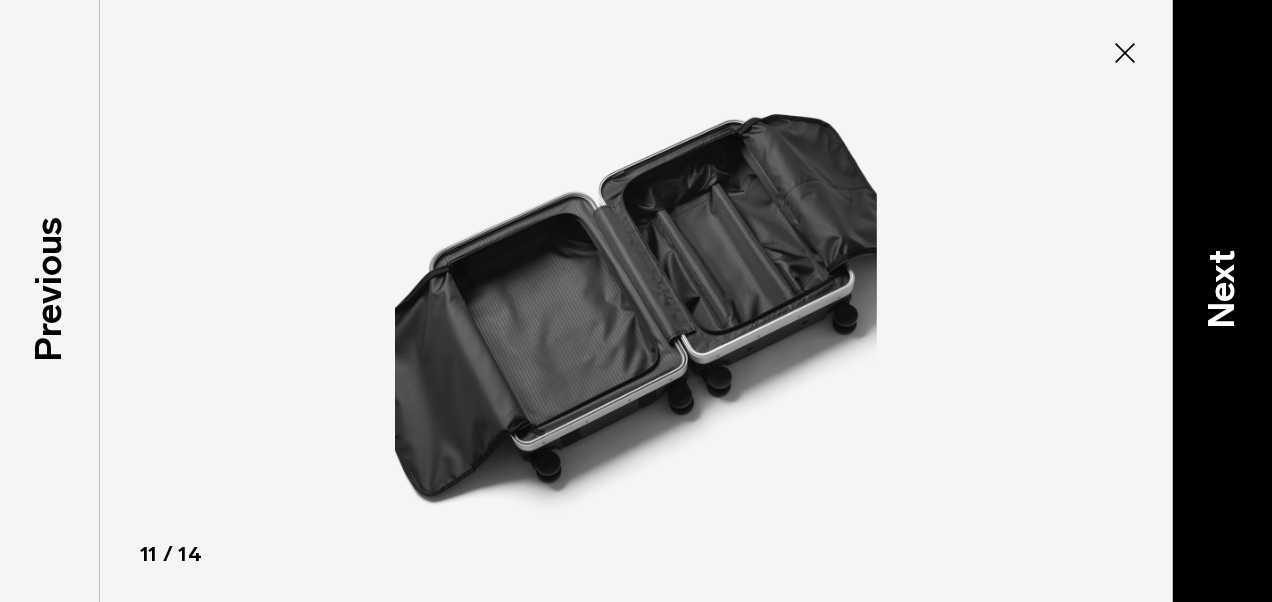 click on "Next" at bounding box center [1222, 301] 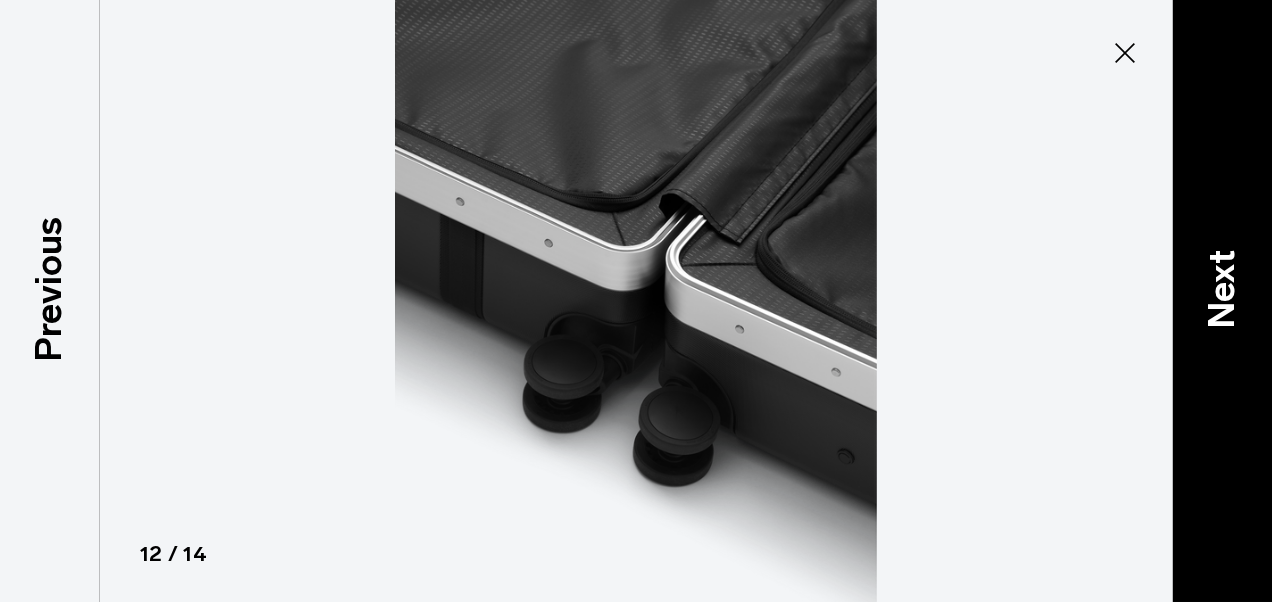 click on "Next" at bounding box center (1222, 288) 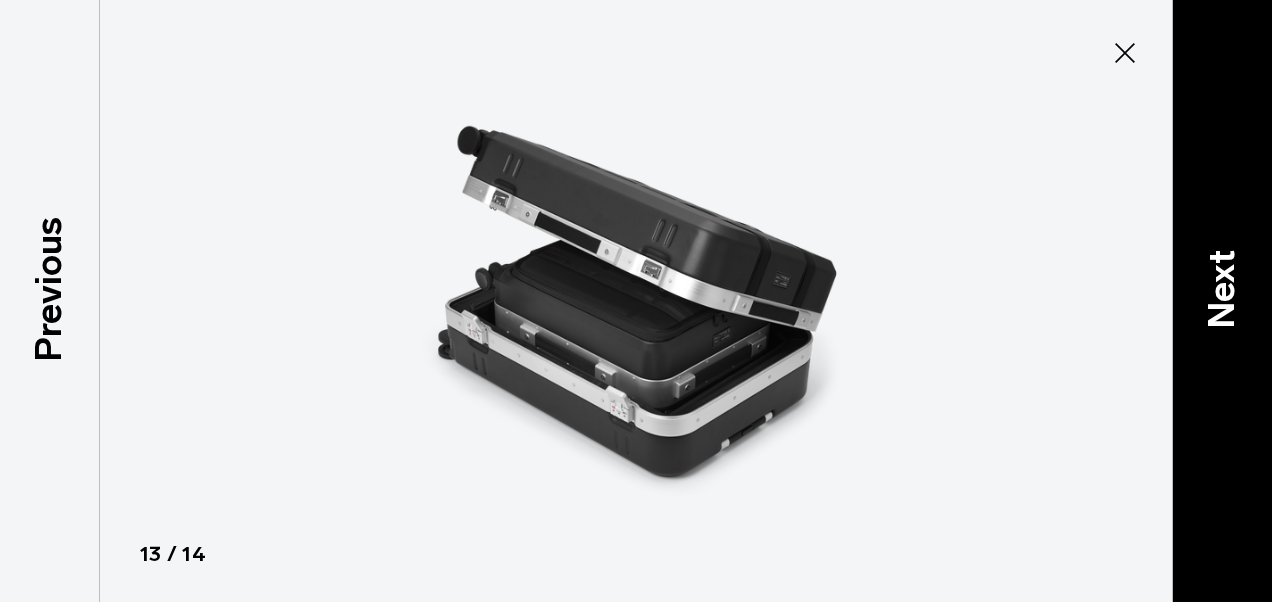 click on "Next" at bounding box center [1222, 288] 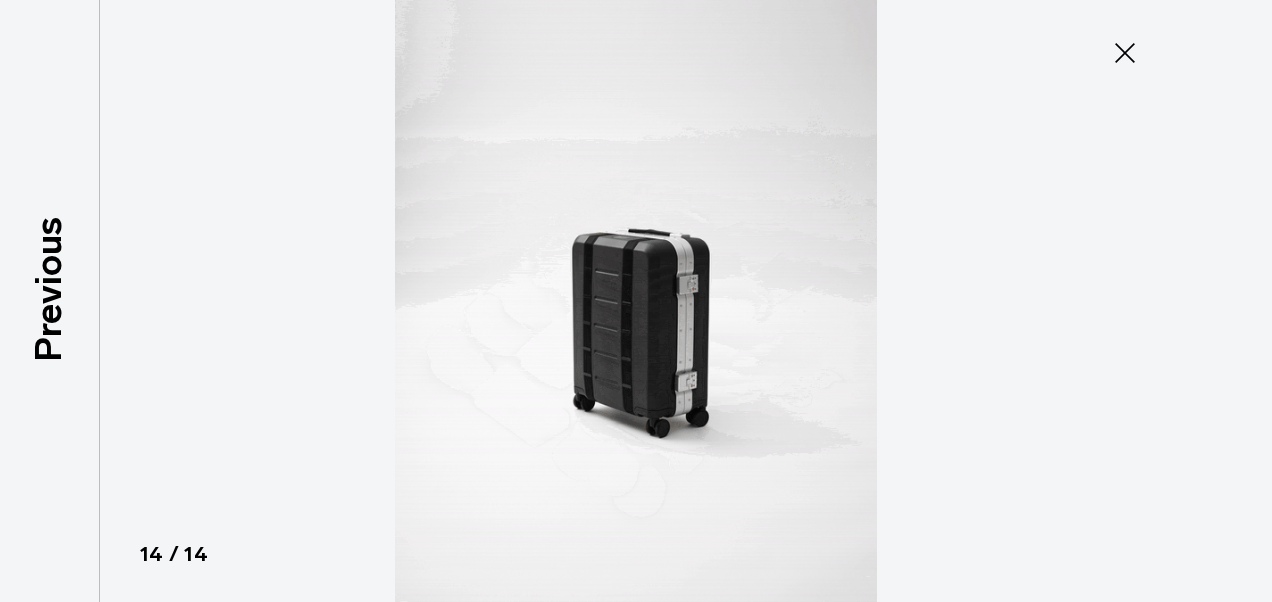 click 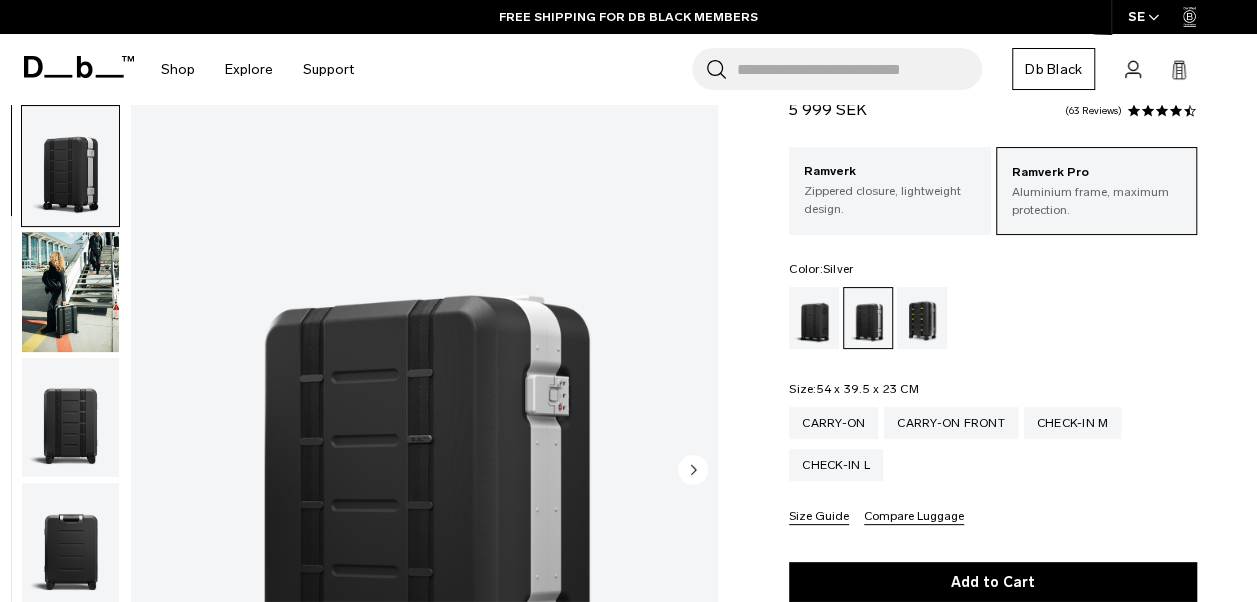 scroll, scrollTop: 0, scrollLeft: 0, axis: both 